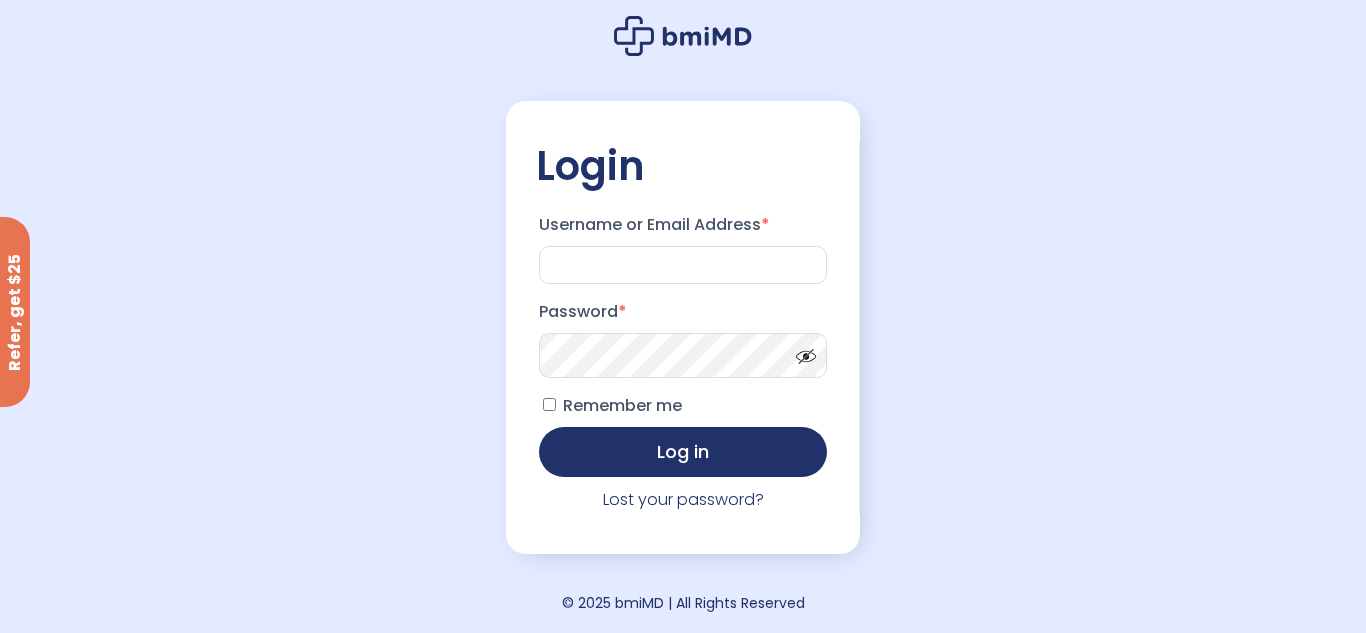 scroll, scrollTop: 0, scrollLeft: 0, axis: both 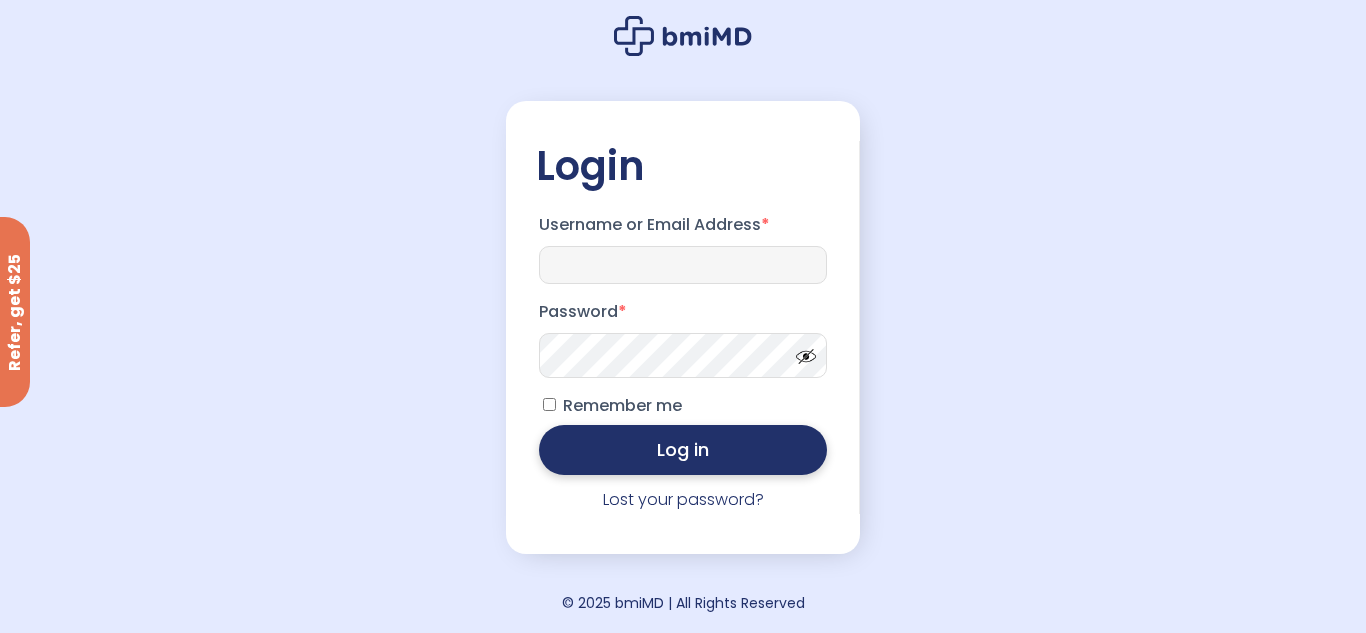 type on "**********" 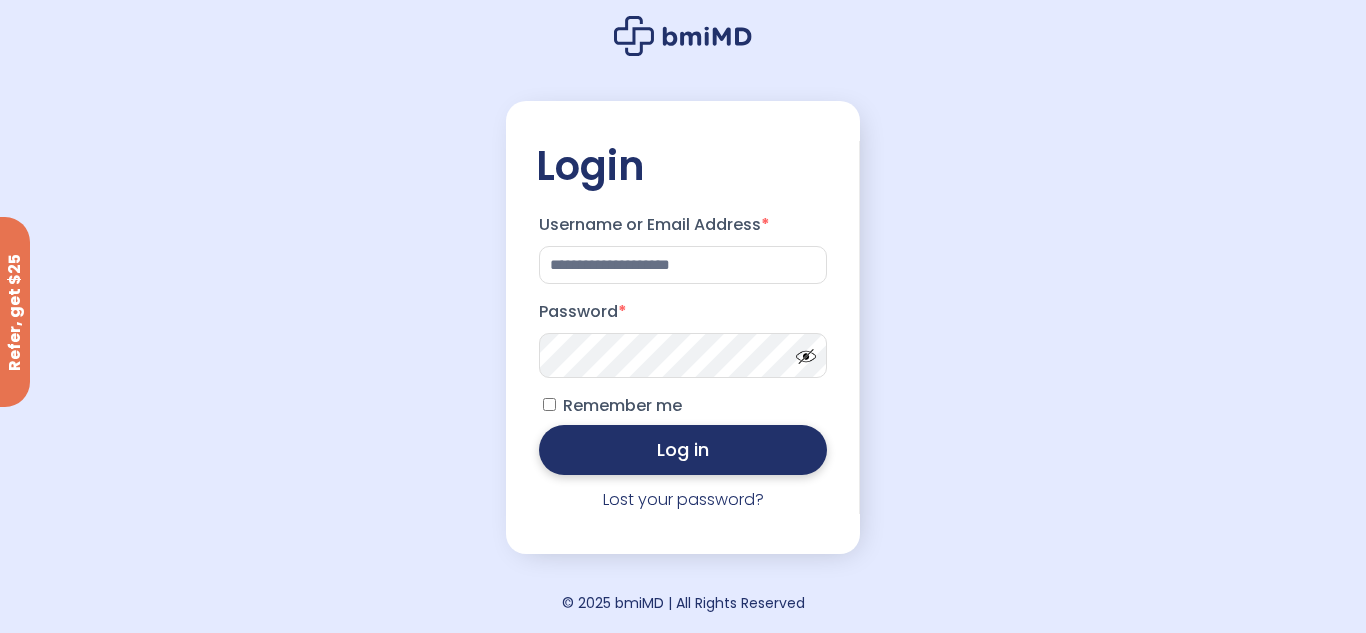 click on "Log in" at bounding box center (683, 450) 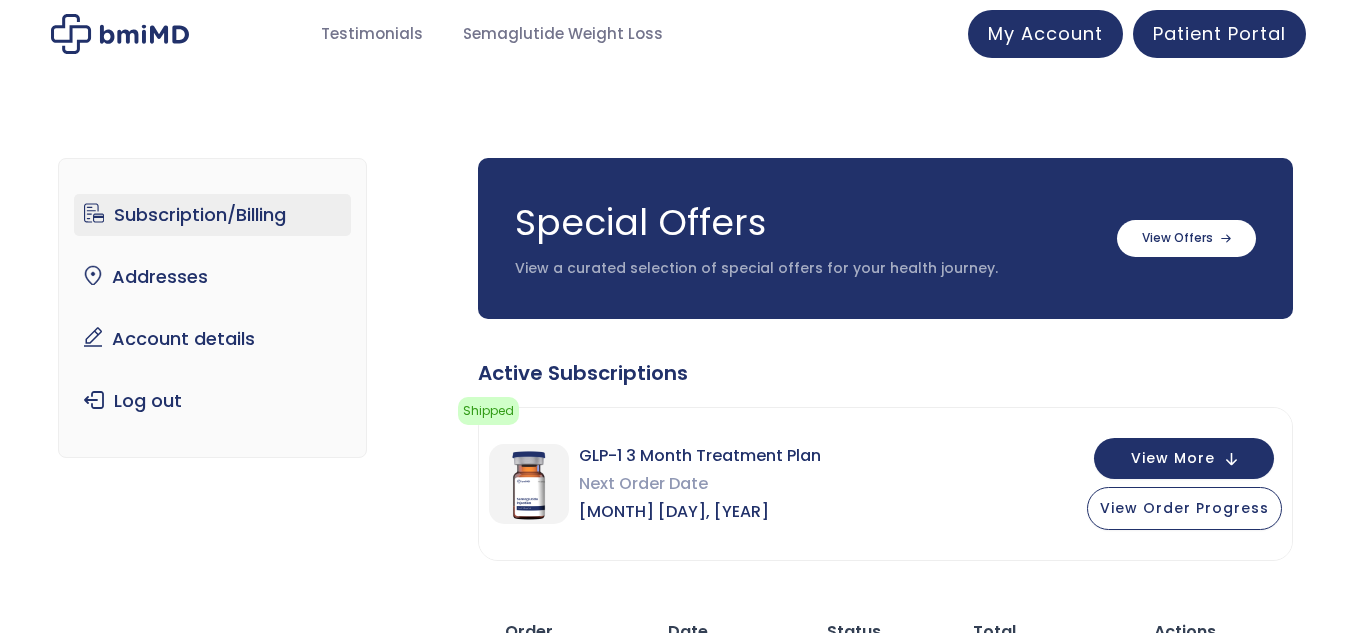 scroll, scrollTop: 0, scrollLeft: 0, axis: both 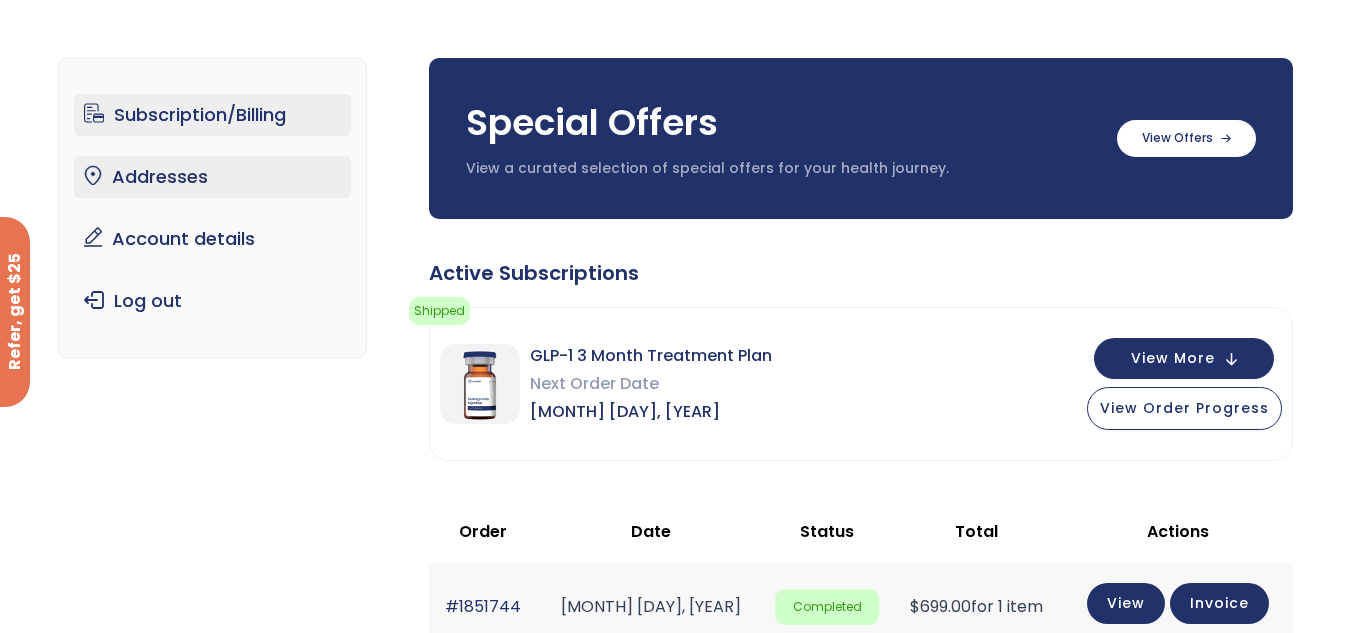 click on "Addresses" at bounding box center (212, 177) 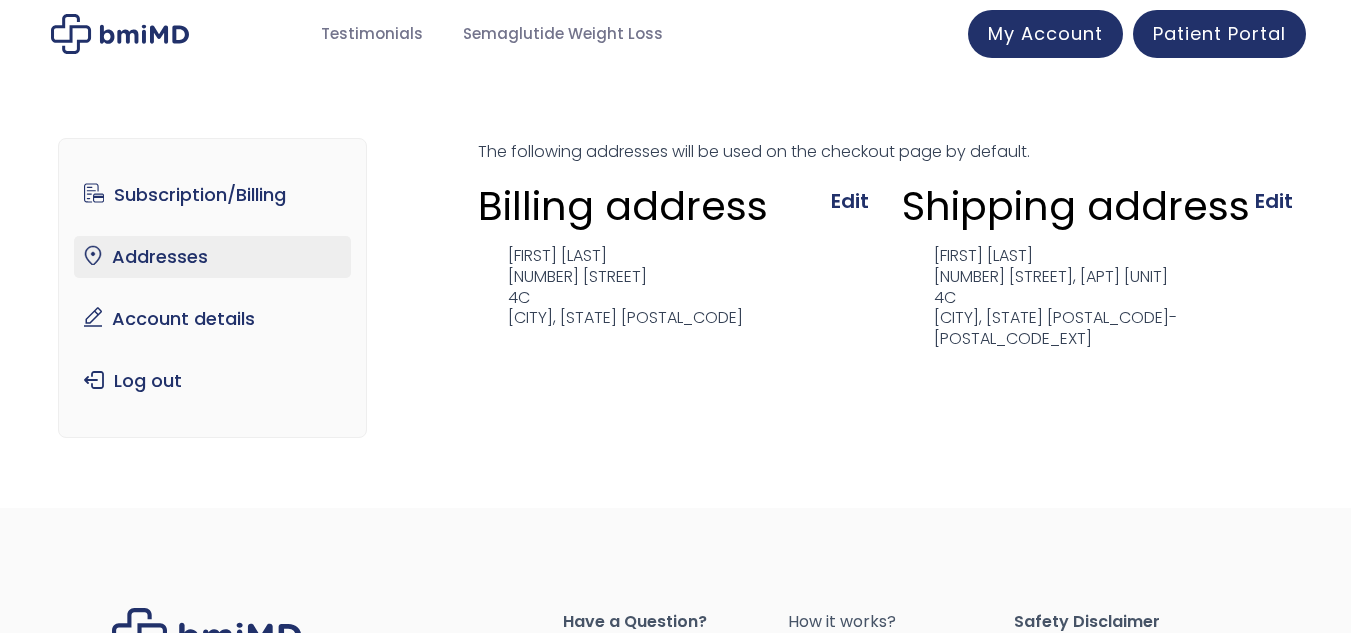 scroll, scrollTop: 0, scrollLeft: 0, axis: both 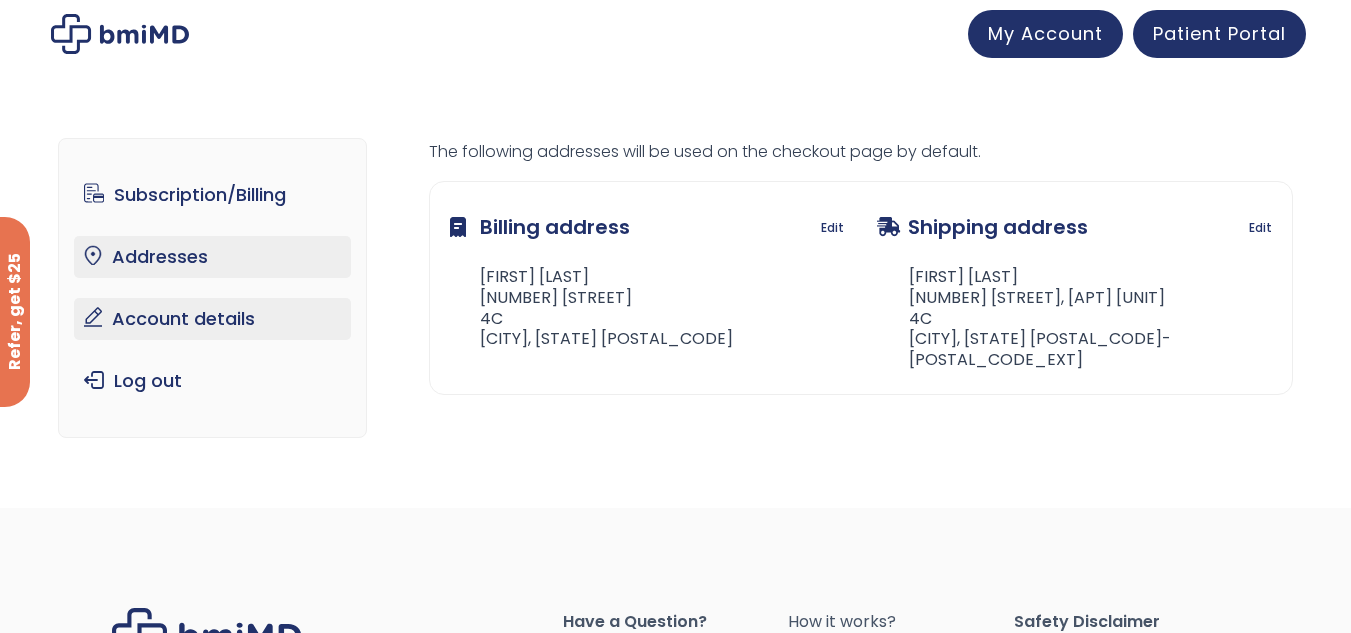 click on "Account details" at bounding box center [212, 319] 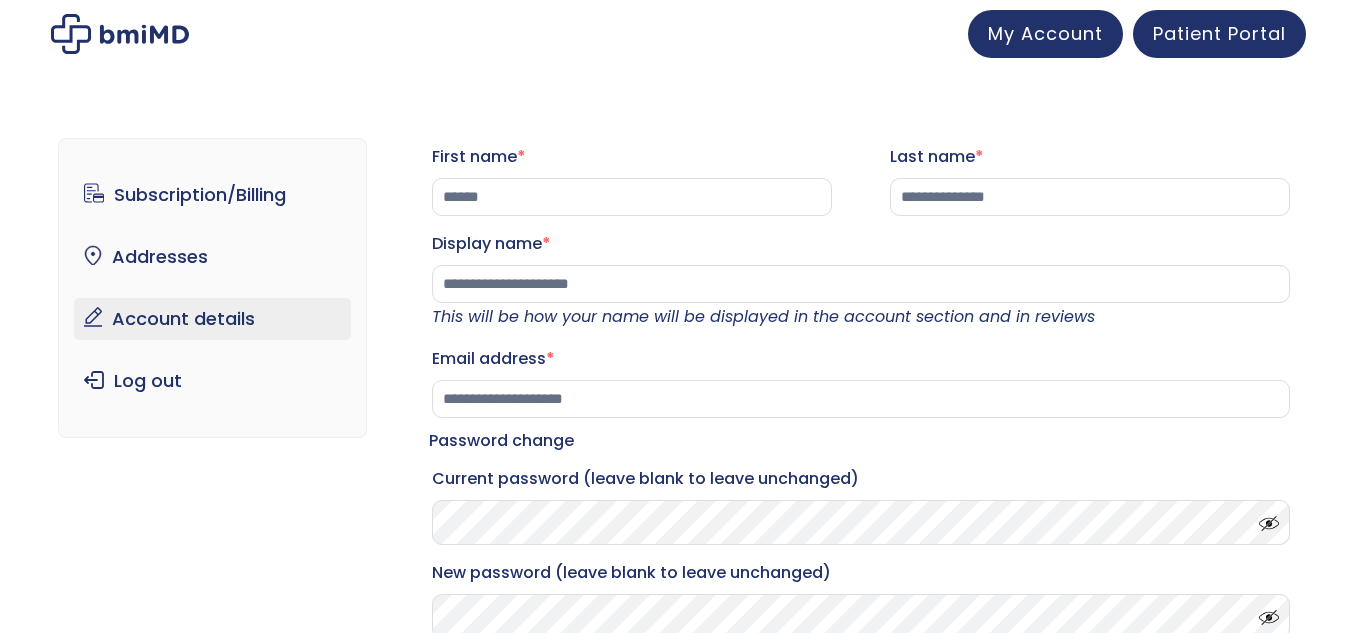 scroll, scrollTop: 0, scrollLeft: 0, axis: both 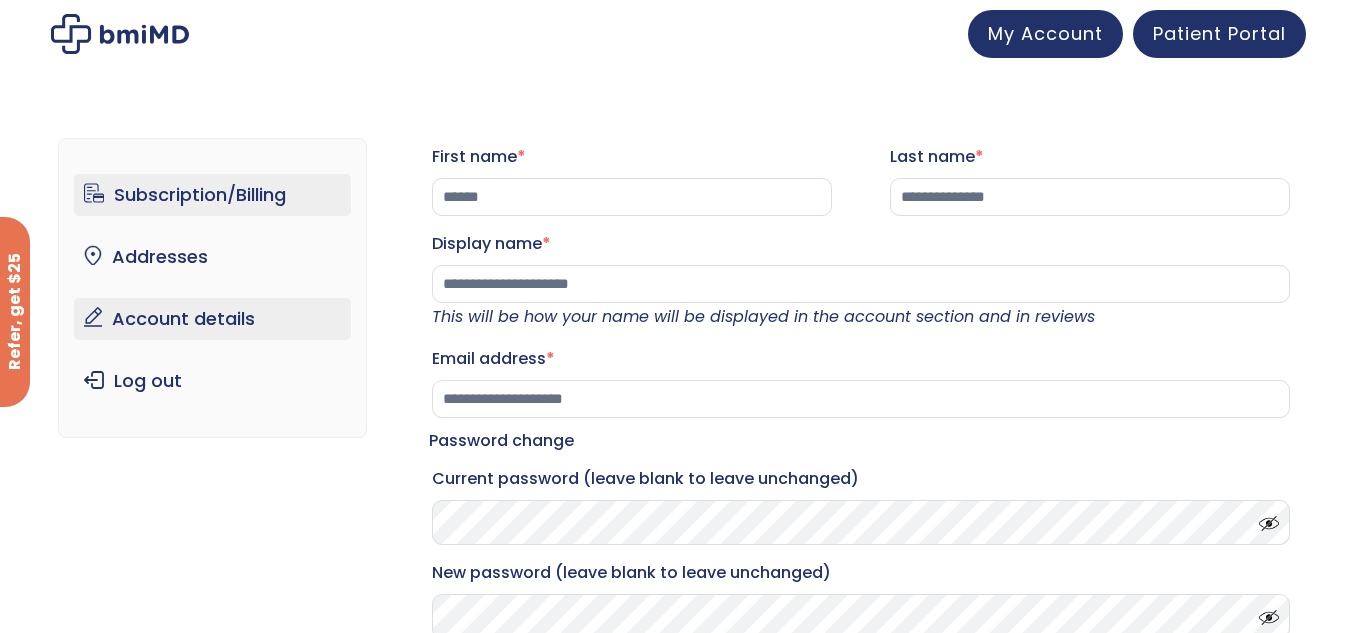 click on "Subscription/Billing" at bounding box center [212, 195] 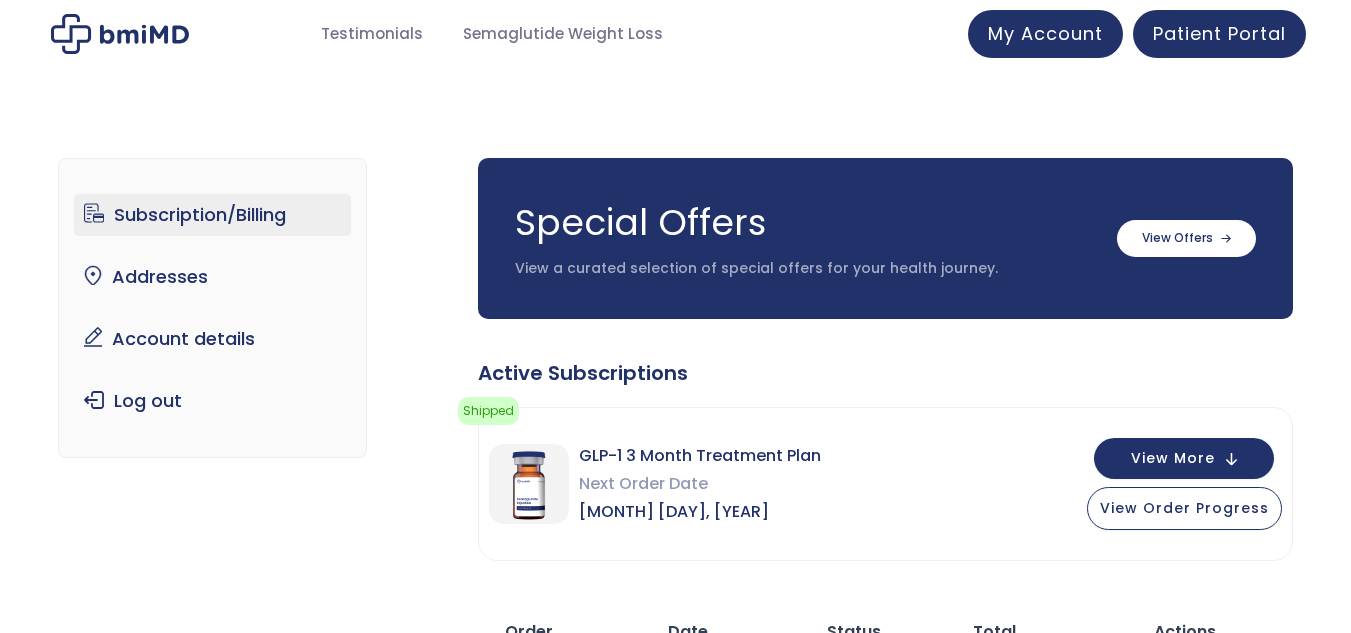 scroll, scrollTop: 0, scrollLeft: 0, axis: both 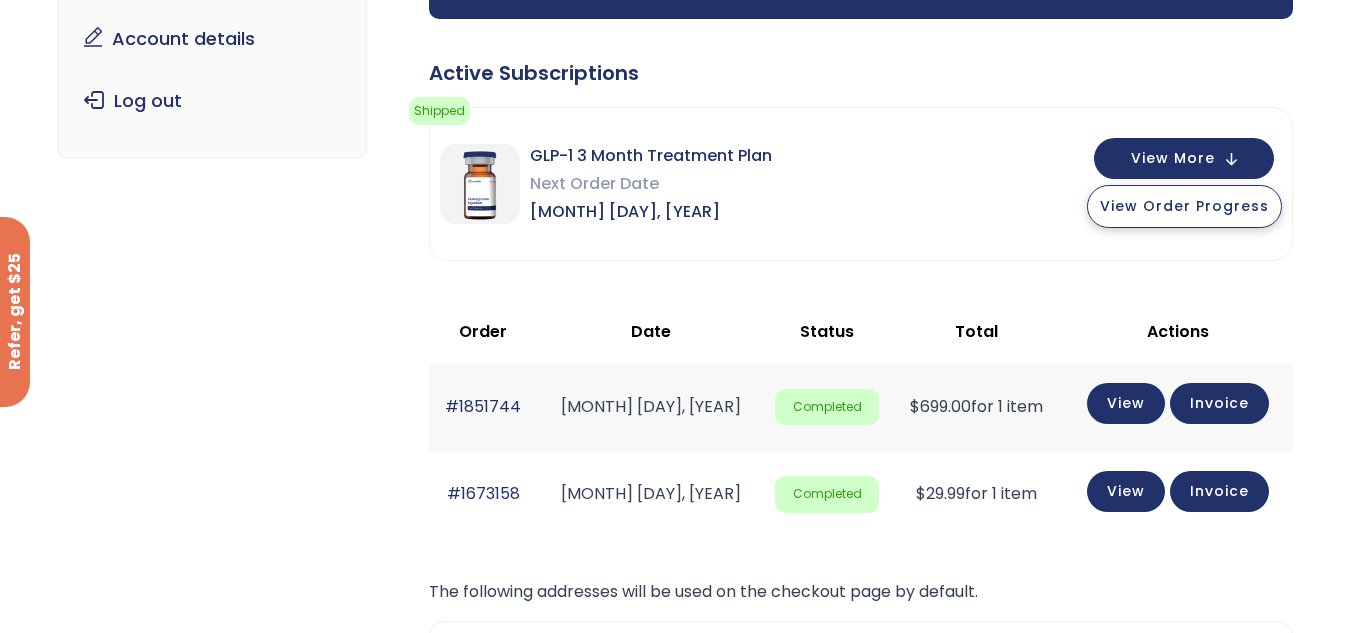 click on "View Order Progress" at bounding box center (1184, 206) 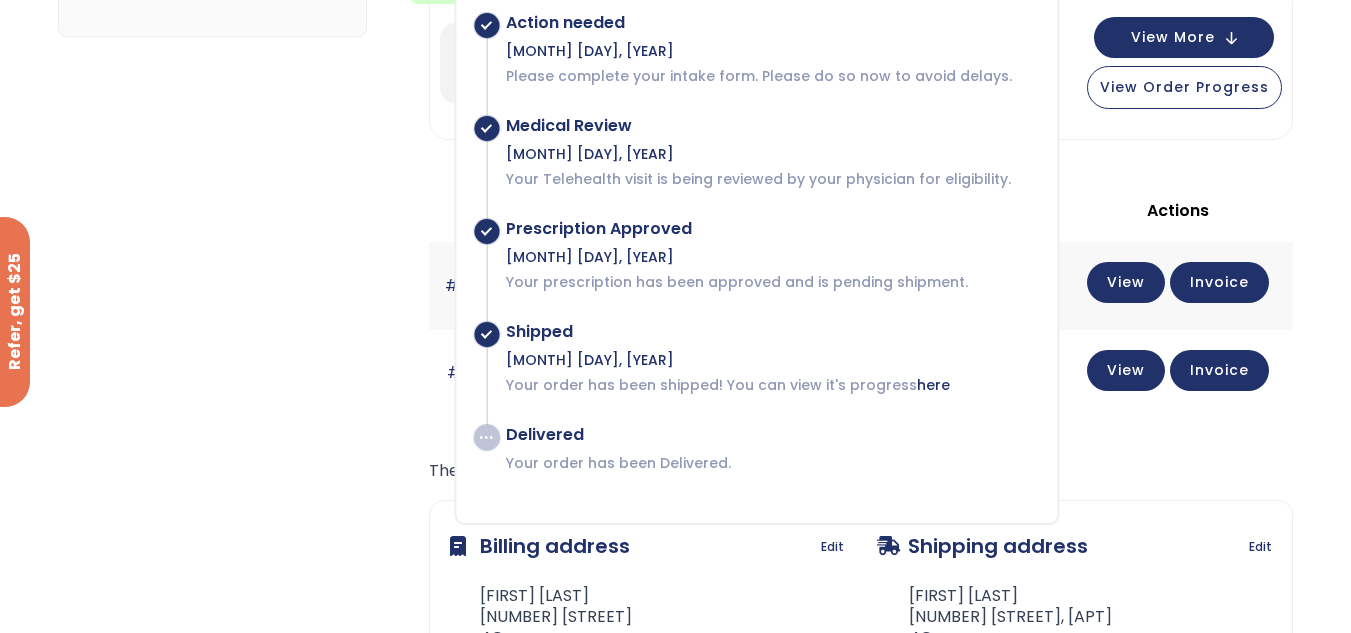scroll, scrollTop: 500, scrollLeft: 0, axis: vertical 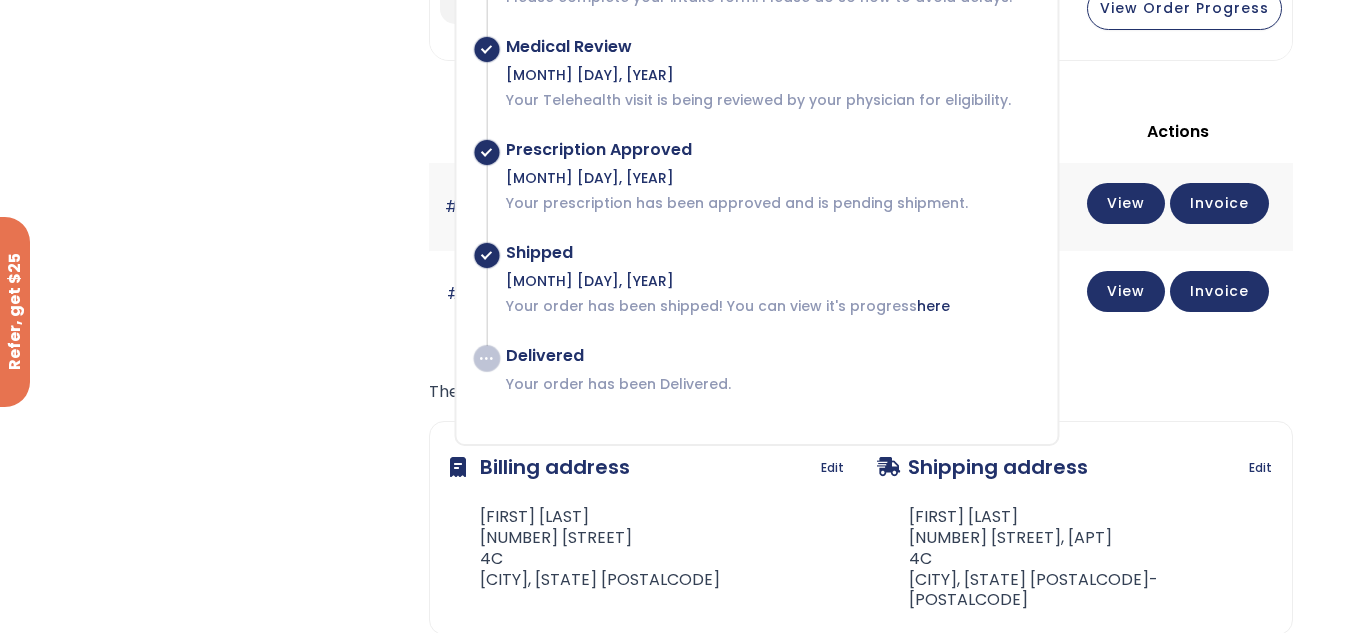 click on "Subscription/Billing
bmiRewards
Addresses
Account details
Submit a Review
Log out
Subscription/Billing
Special Offers
View a curated selection of special offers for your health journey.
bmiMD GLP + GIP Activation Boost 3 Month Supply" at bounding box center (675, 183) 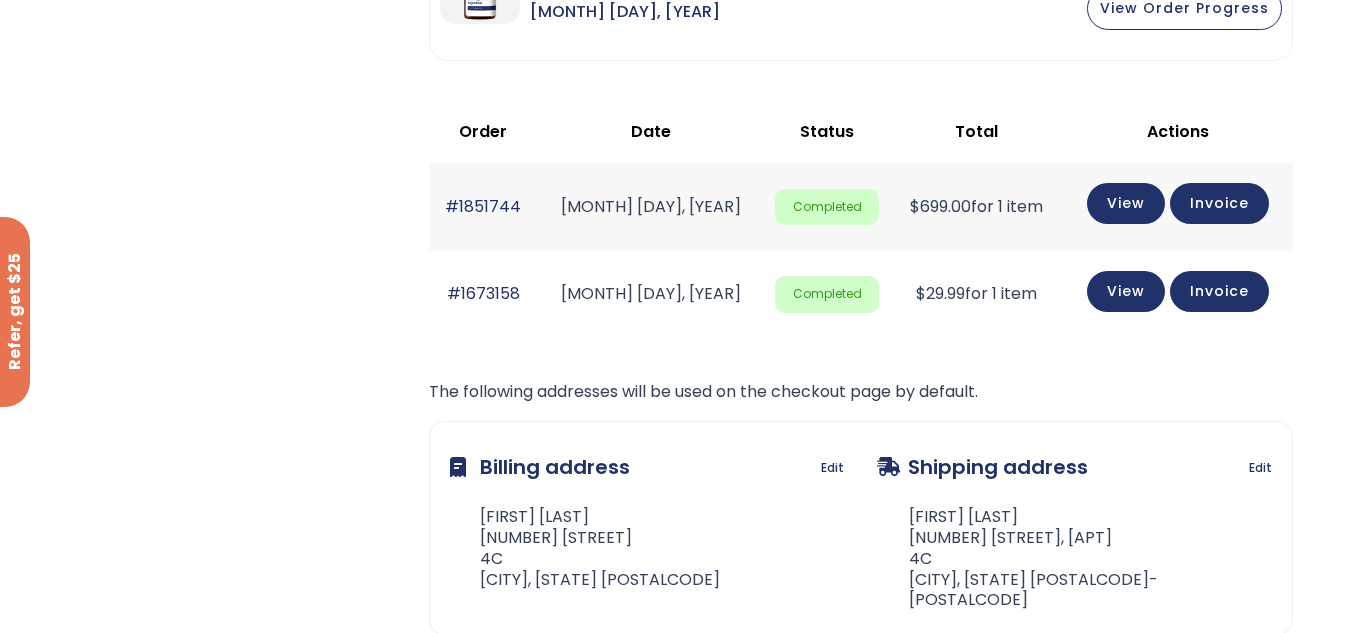 scroll, scrollTop: 200, scrollLeft: 0, axis: vertical 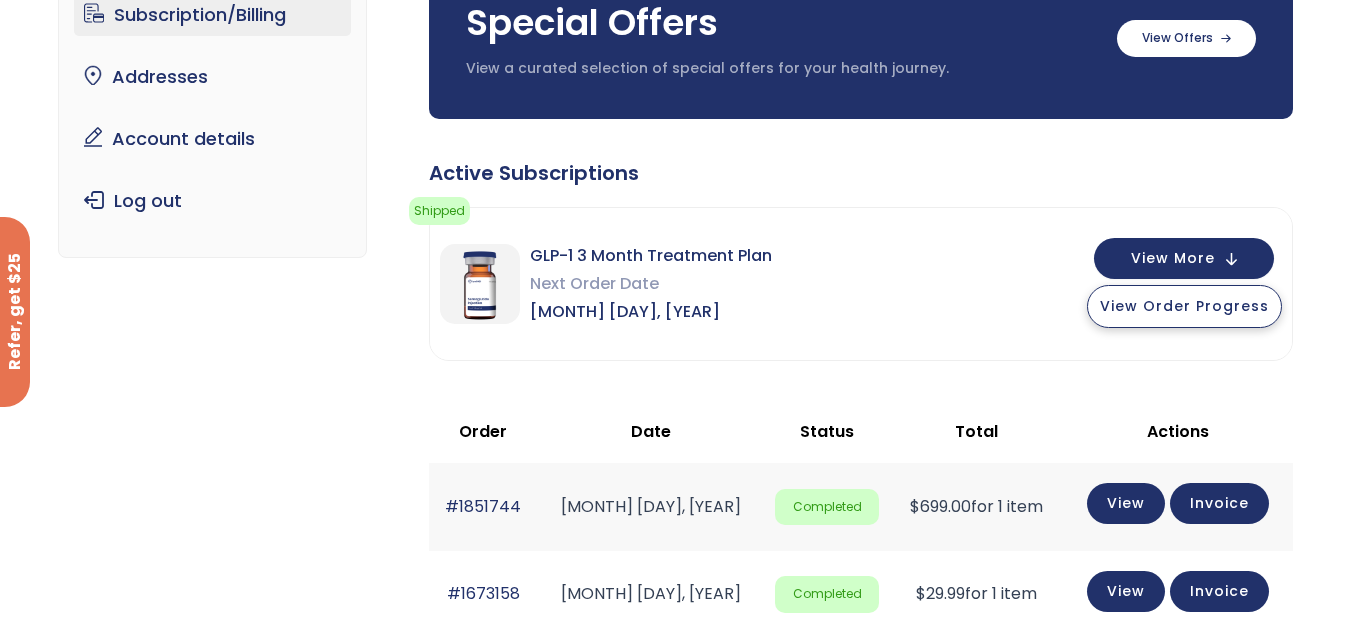 click on "View Order Progress" at bounding box center [1184, 306] 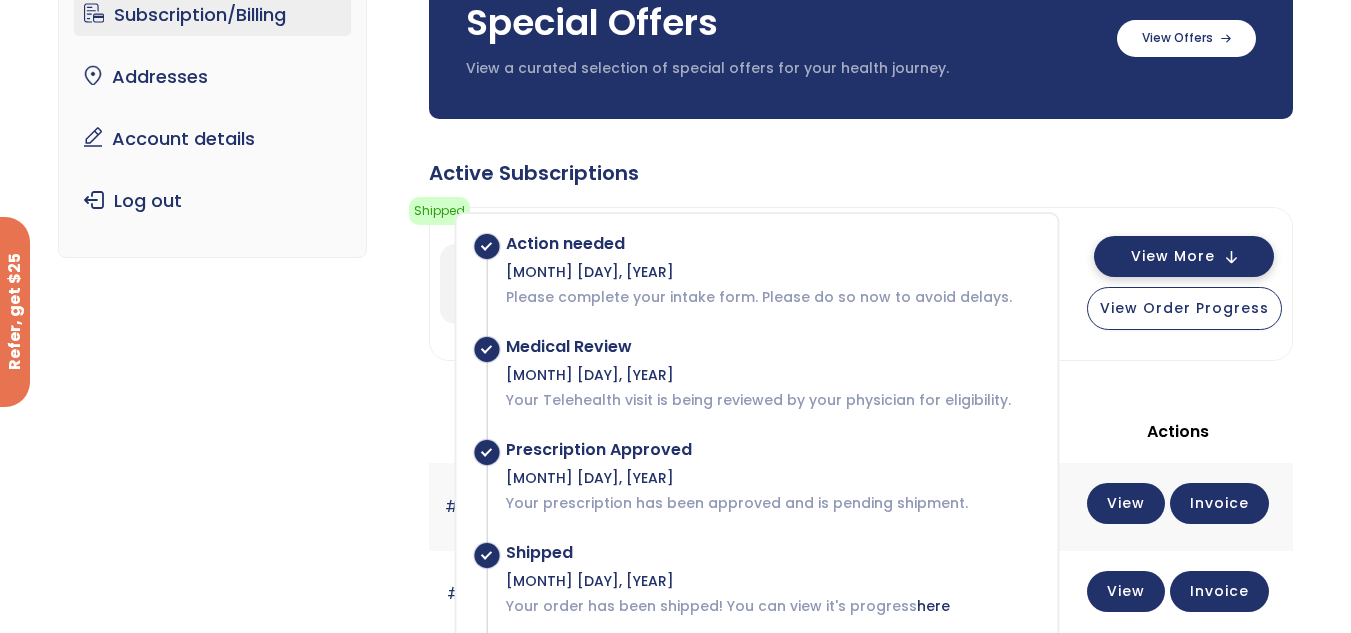 click on "View More" at bounding box center [1184, 256] 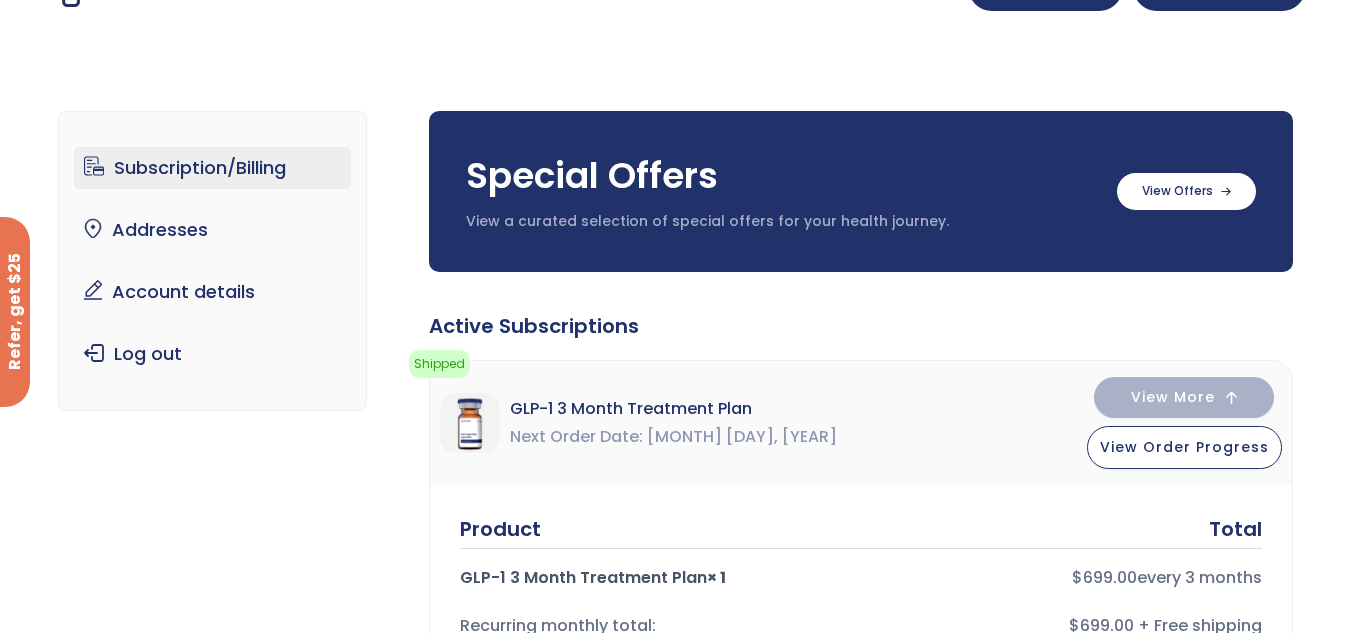scroll, scrollTop: 0, scrollLeft: 0, axis: both 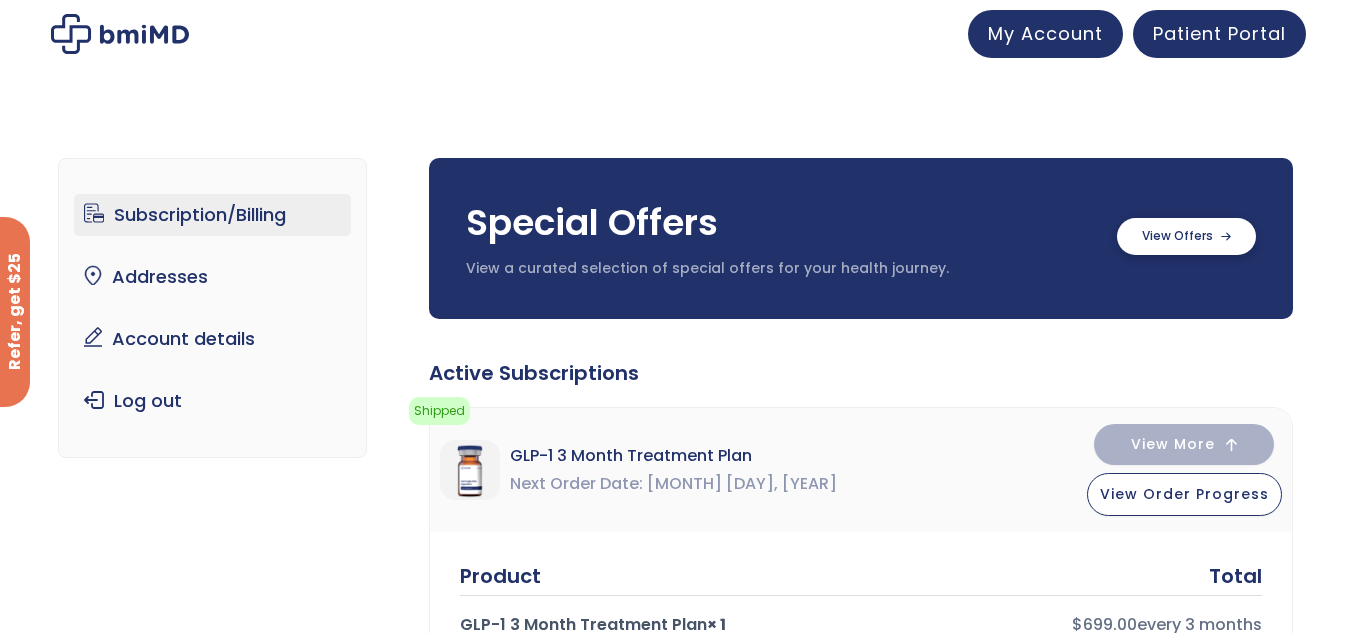 click at bounding box center [1186, 236] 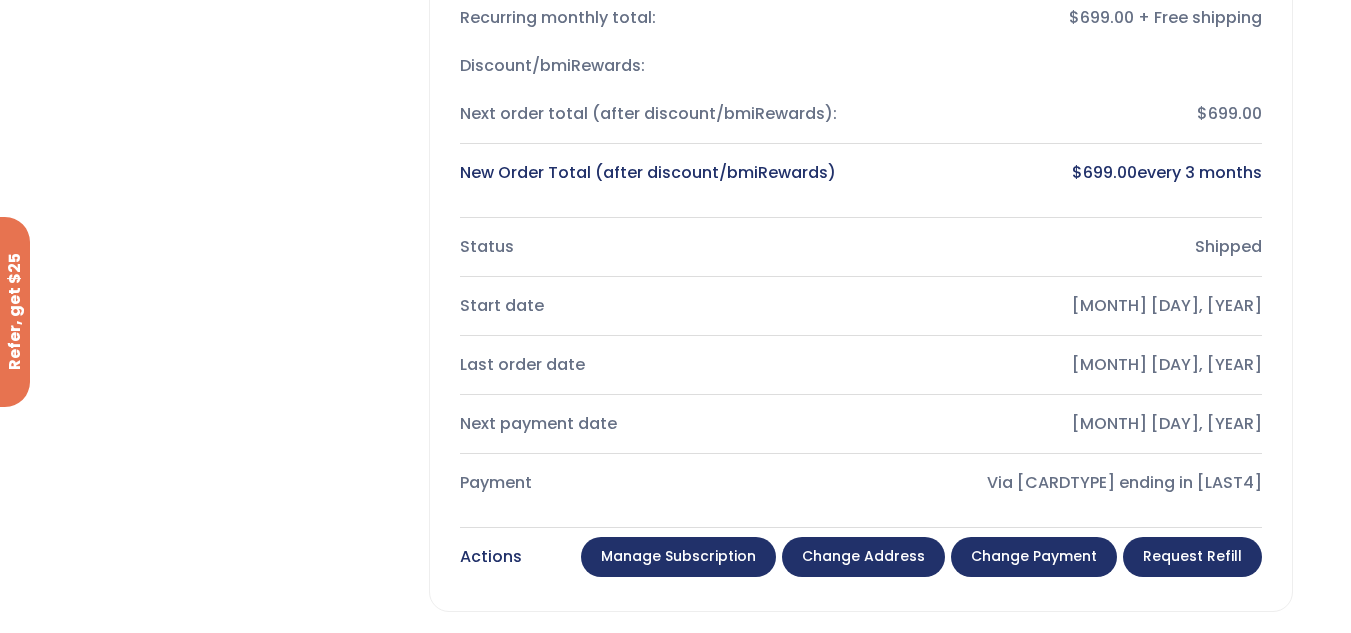 scroll, scrollTop: 1500, scrollLeft: 0, axis: vertical 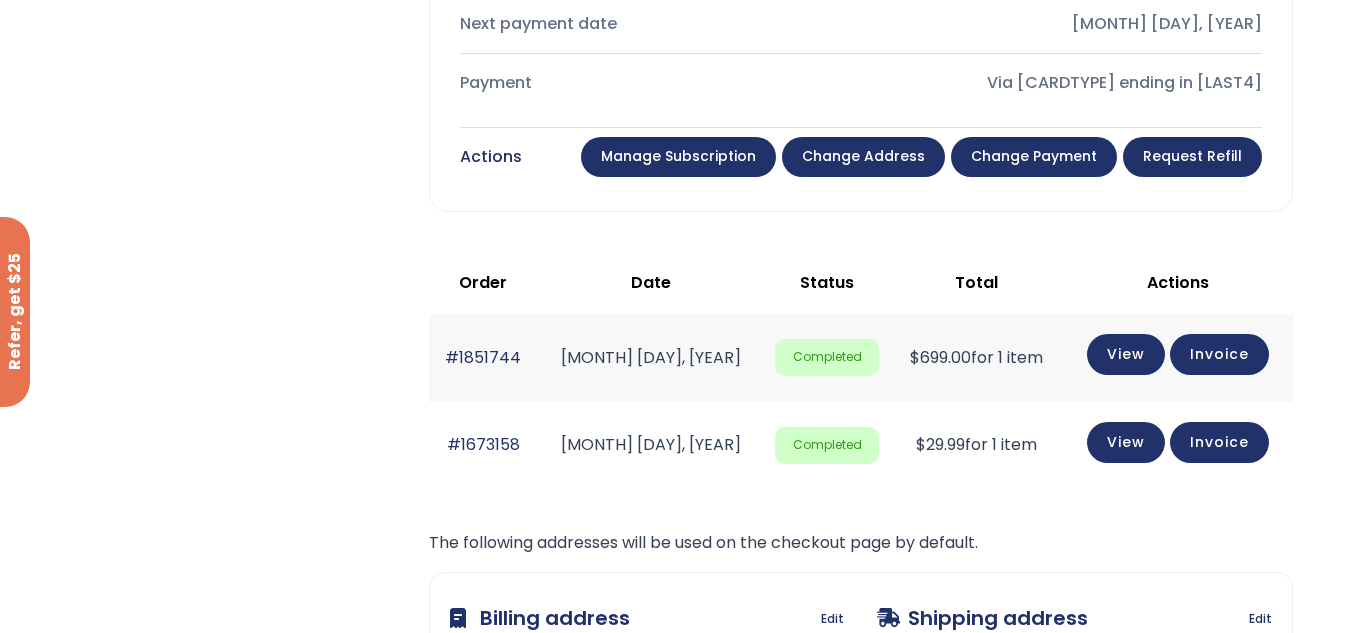 click on "Manage Subscription" at bounding box center [678, 157] 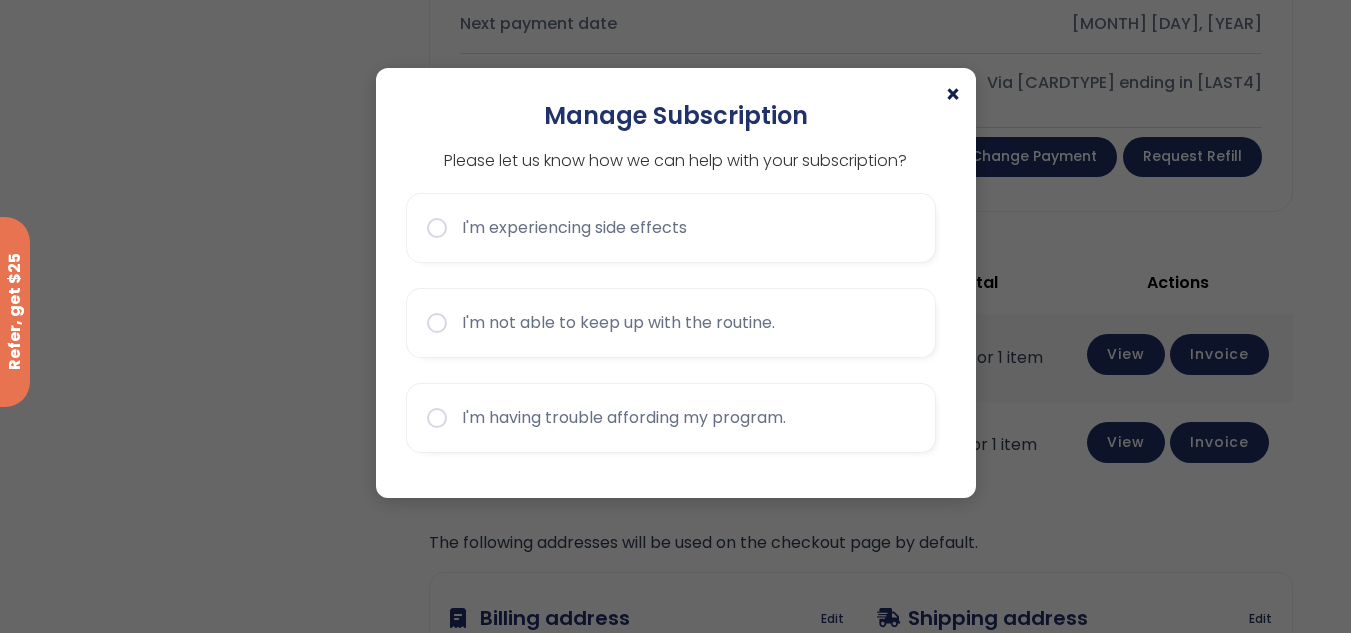 click on "×" 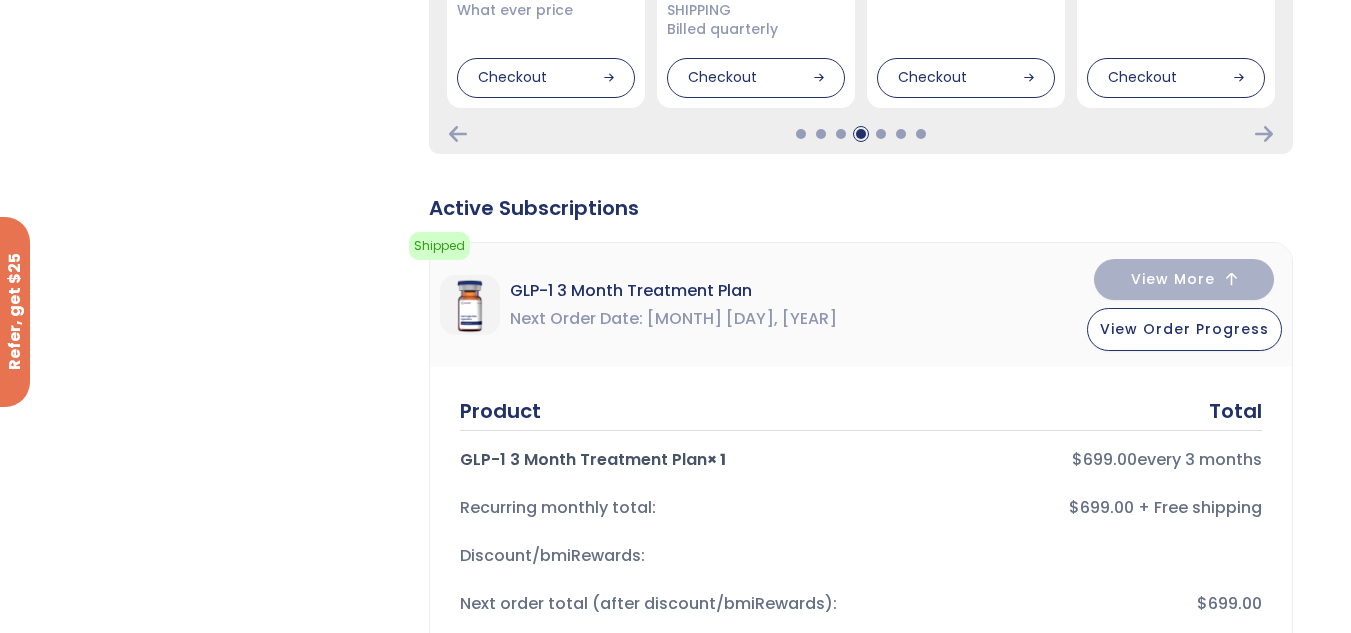 scroll, scrollTop: 500, scrollLeft: 0, axis: vertical 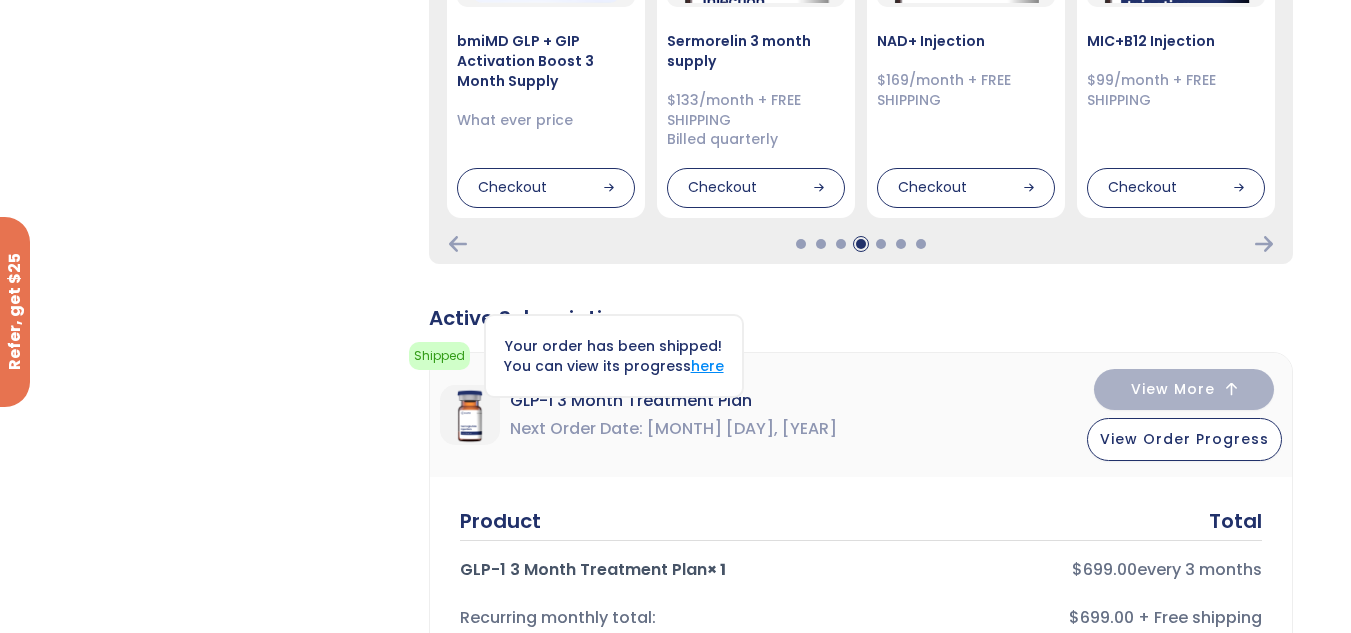 click on "here" at bounding box center [707, 366] 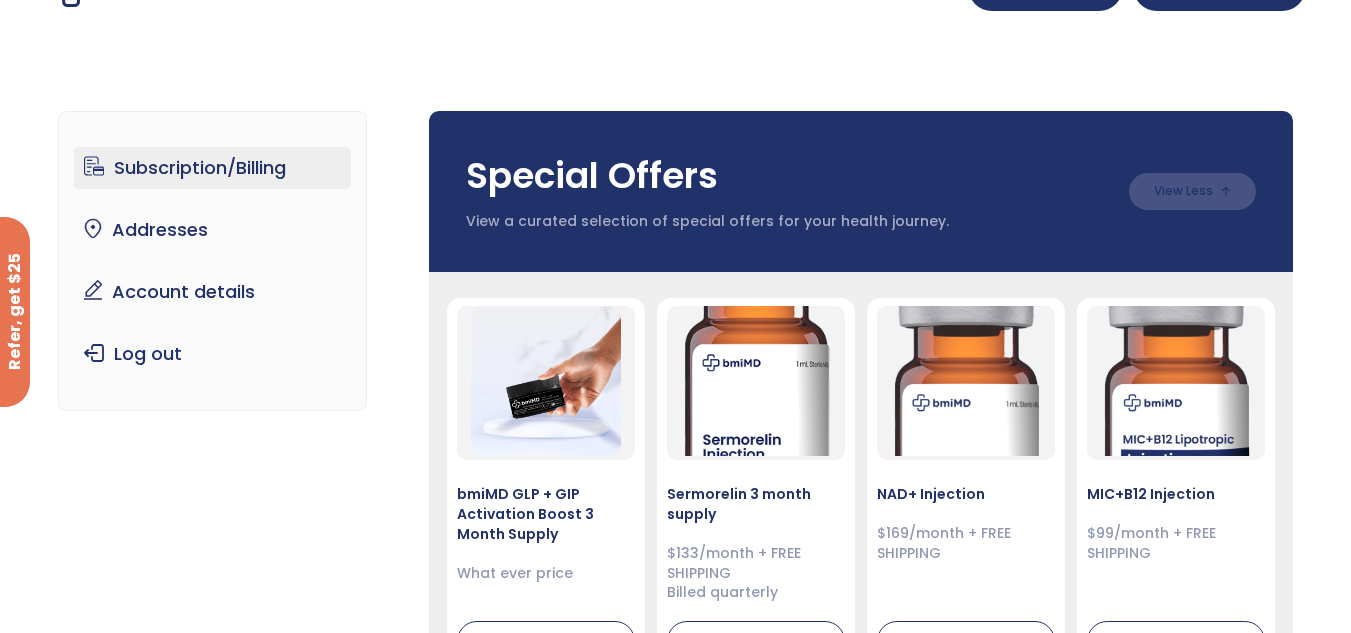 scroll, scrollTop: 0, scrollLeft: 0, axis: both 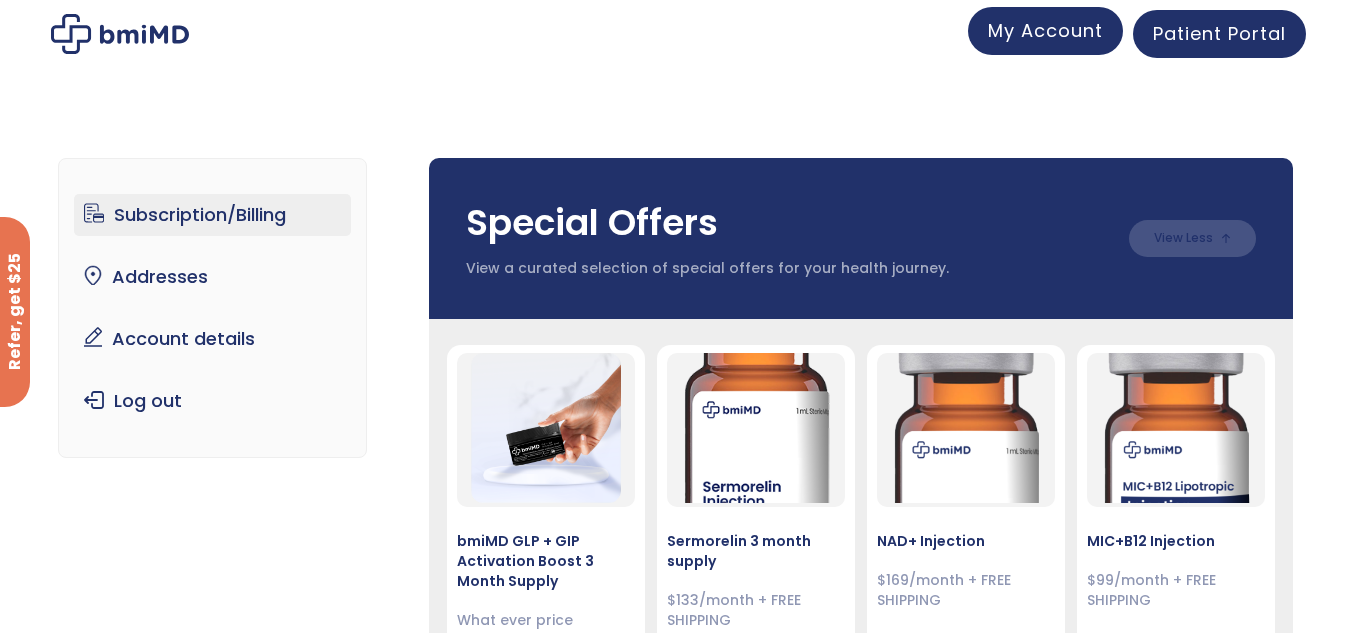 click on "My Account" at bounding box center [1045, 30] 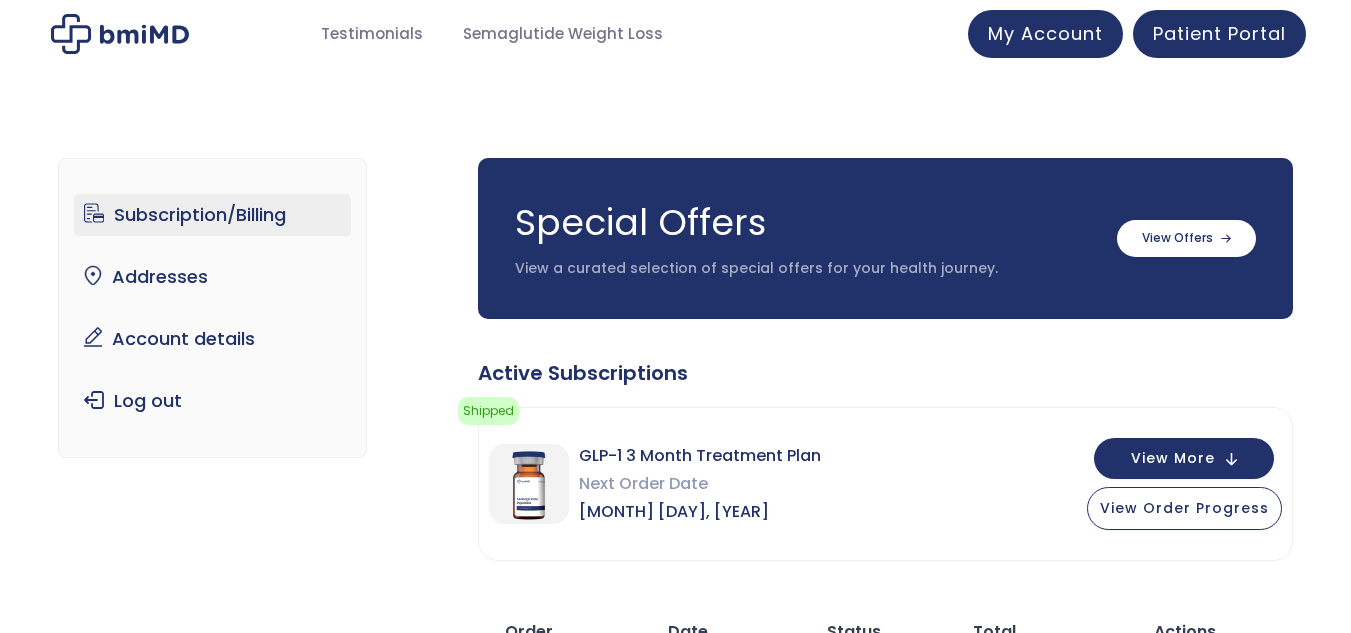 scroll, scrollTop: 0, scrollLeft: 0, axis: both 